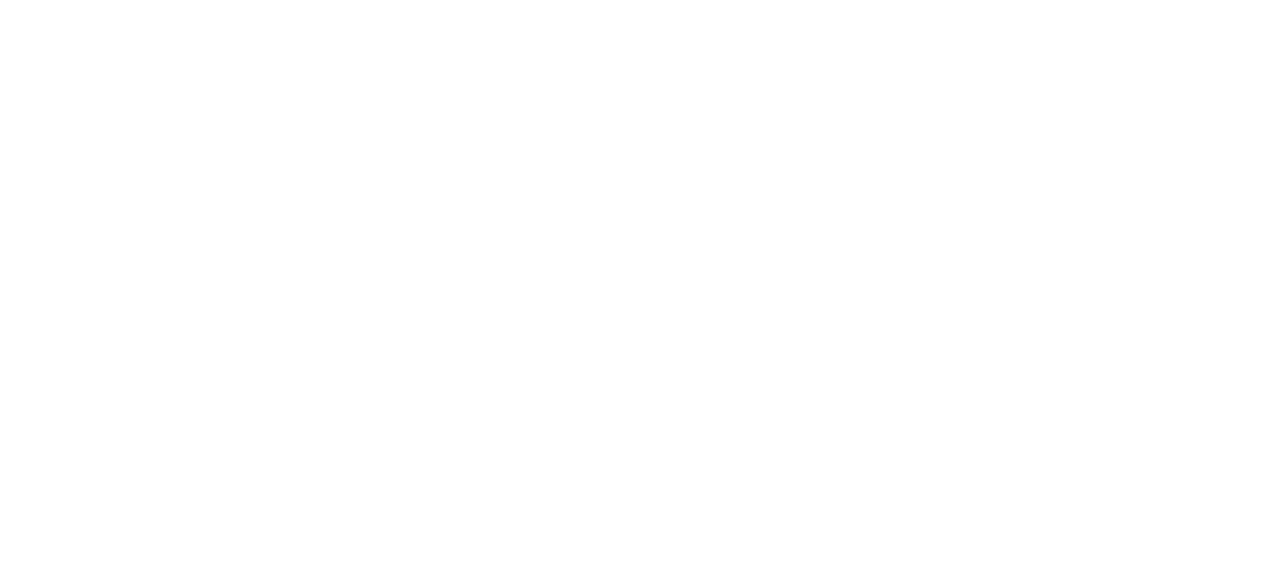 scroll, scrollTop: 0, scrollLeft: 0, axis: both 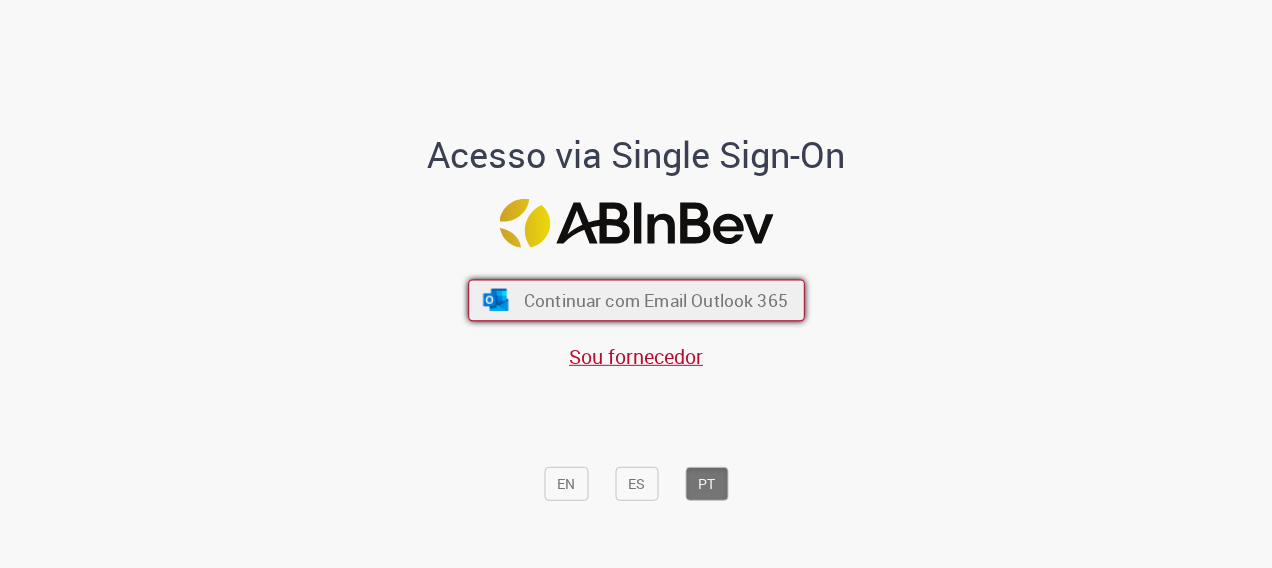 click on "Continuar com Email Outlook 365" at bounding box center (655, 300) 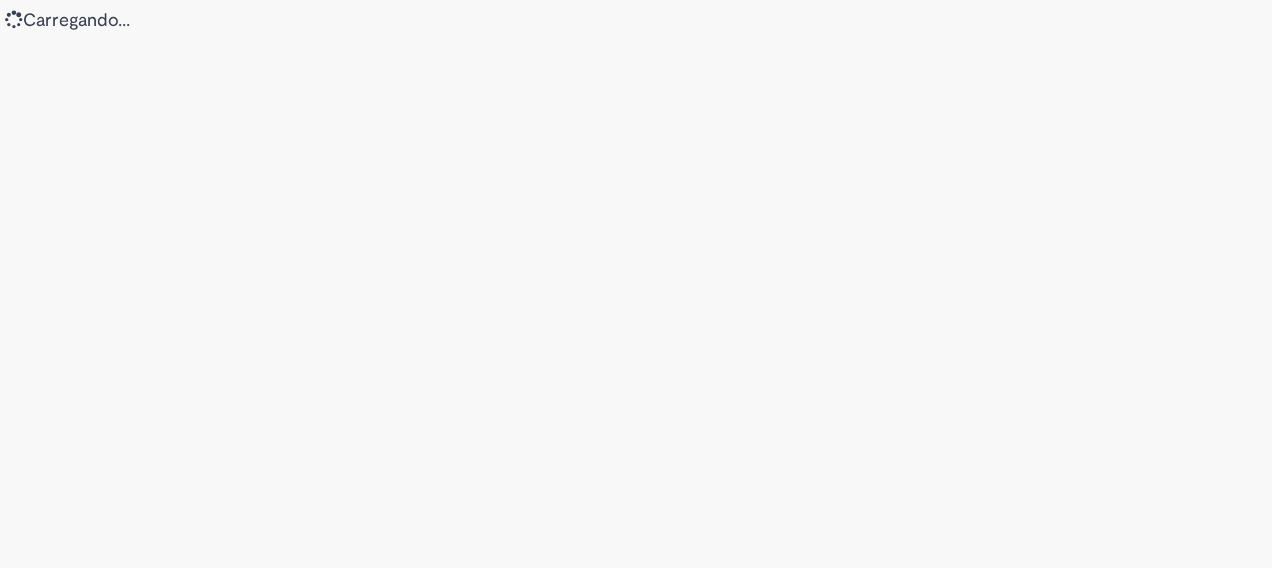 scroll, scrollTop: 0, scrollLeft: 0, axis: both 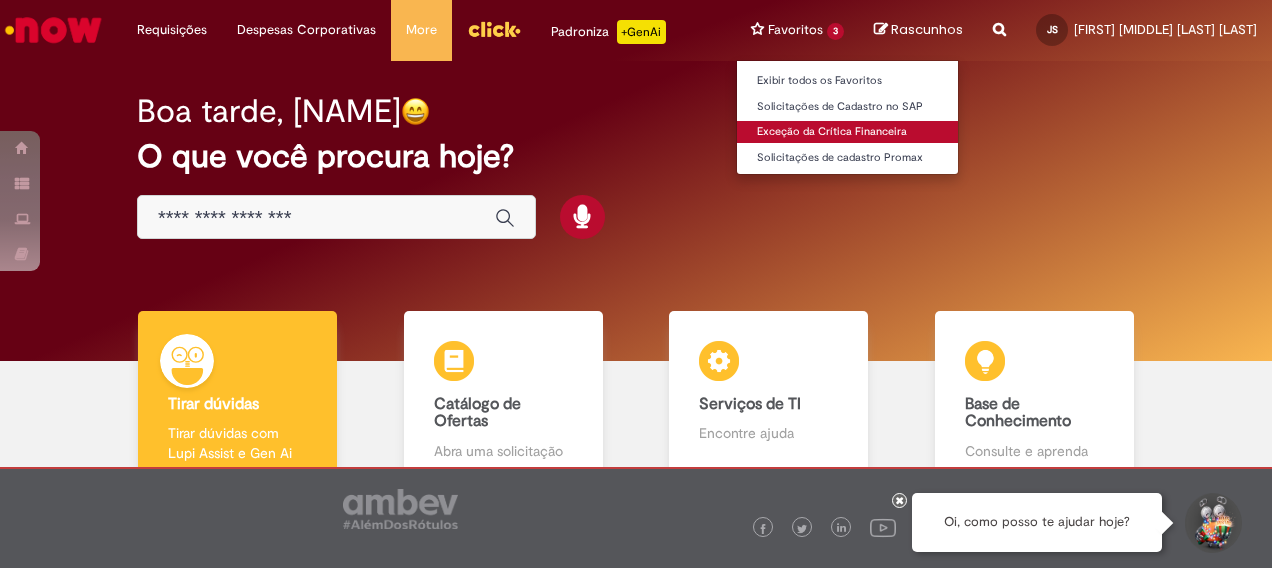 click on "Exceção da Crítica Financeira" at bounding box center [847, 132] 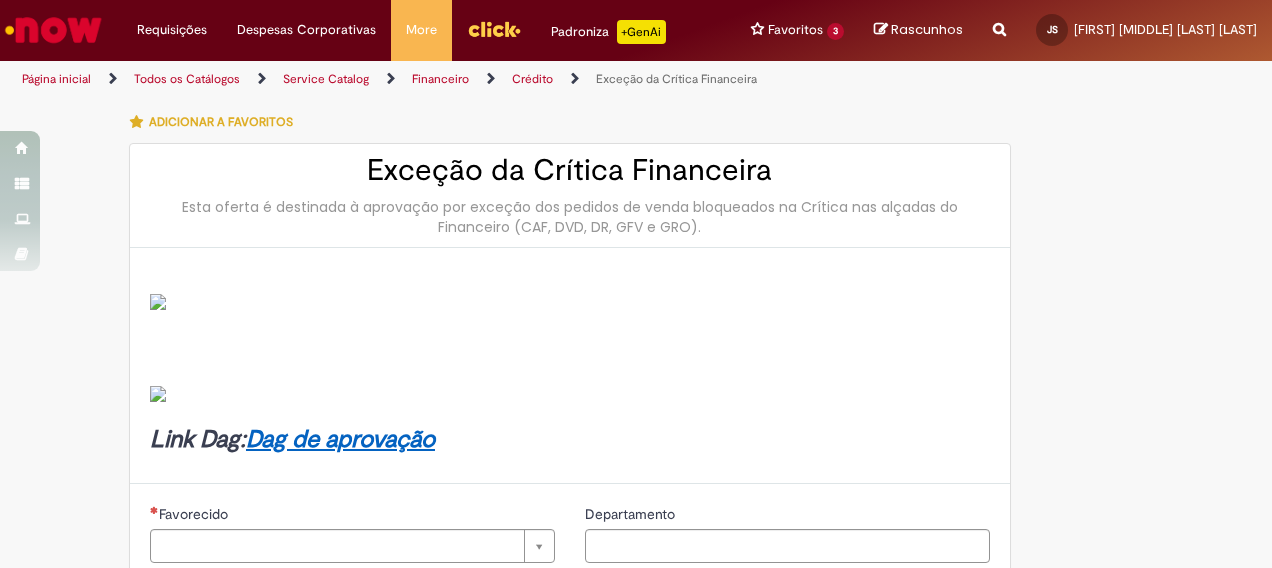 type on "********" 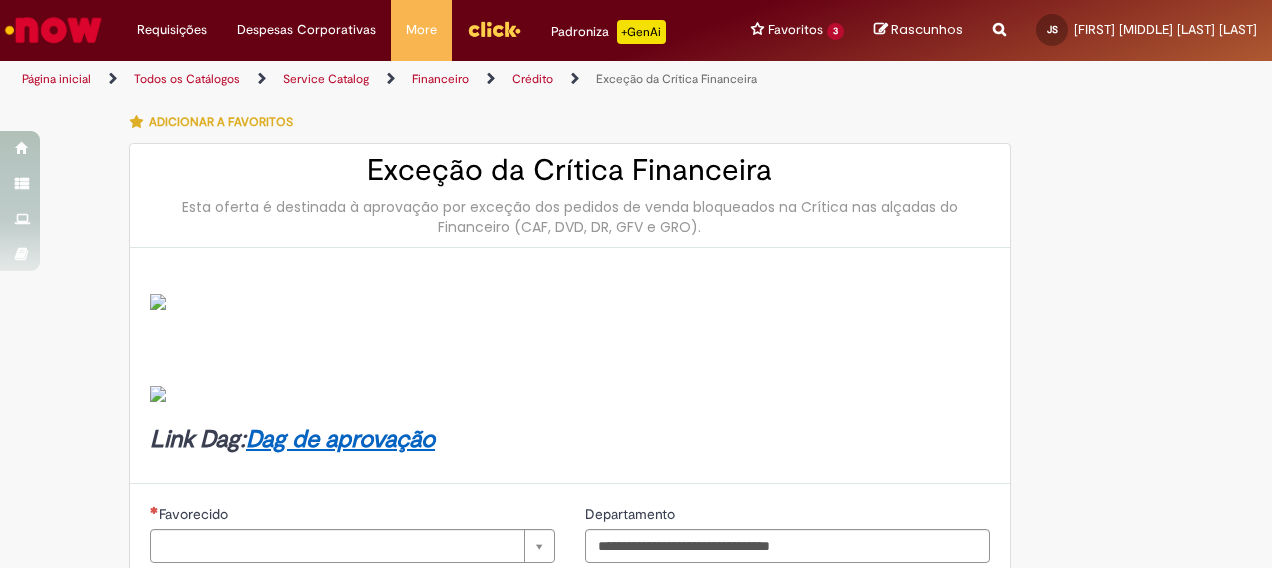 type on "**********" 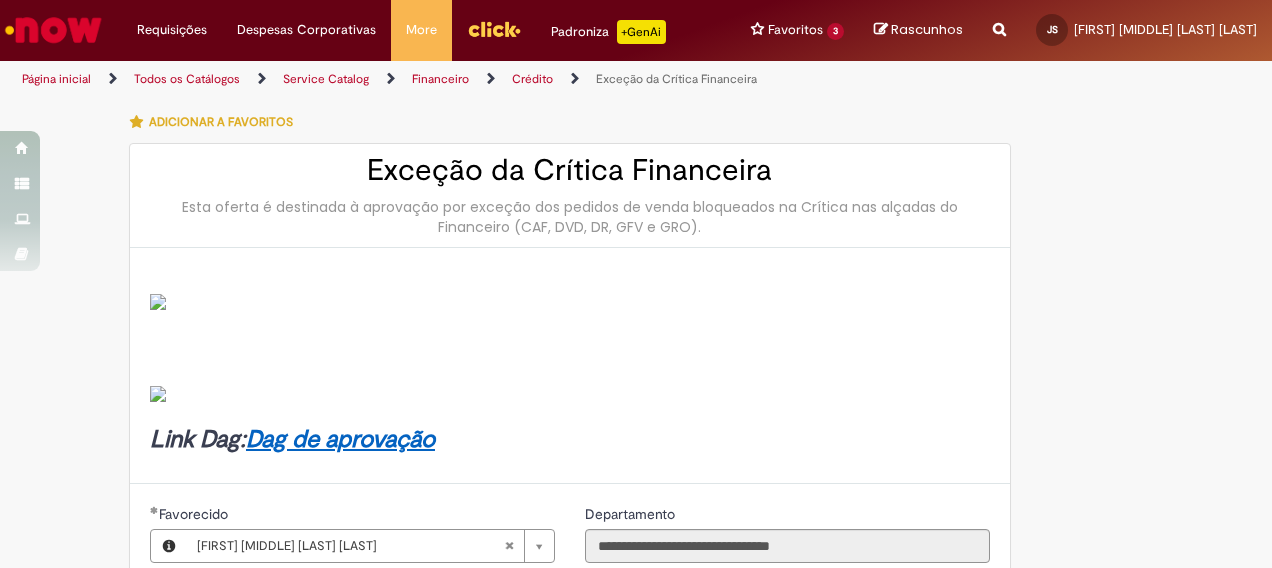 type on "**********" 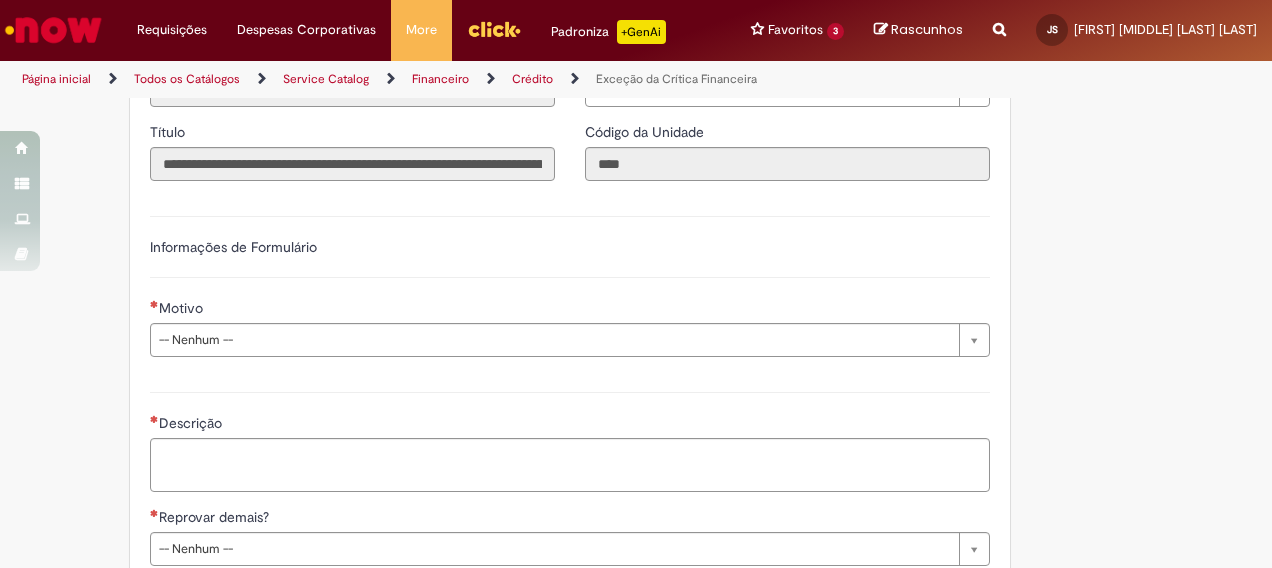 scroll, scrollTop: 700, scrollLeft: 0, axis: vertical 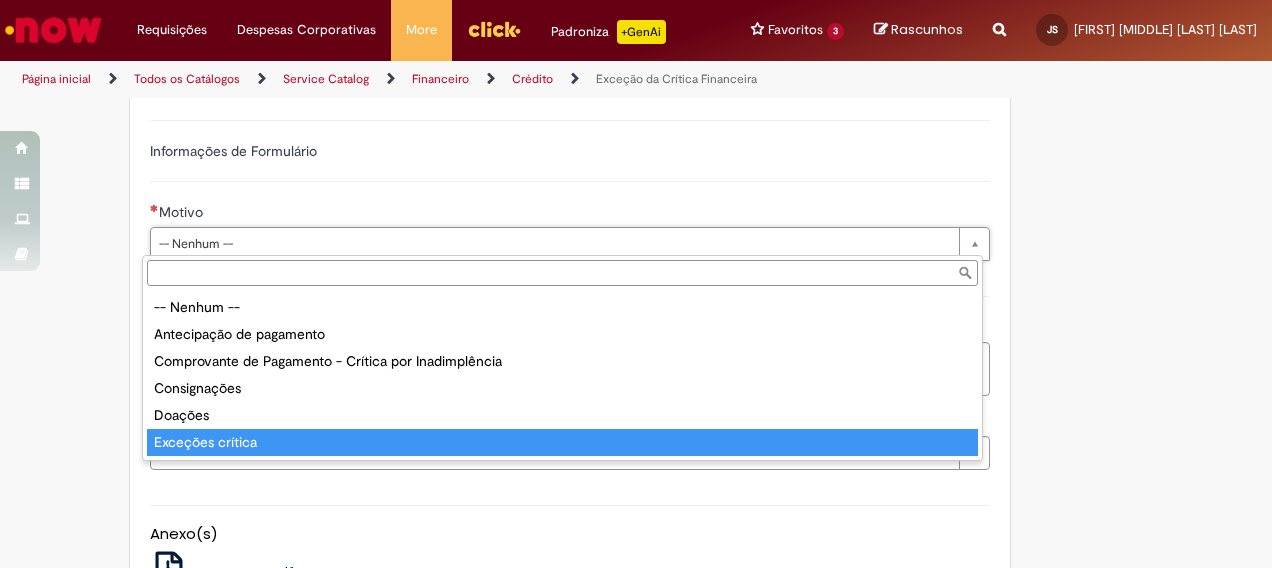 type on "**********" 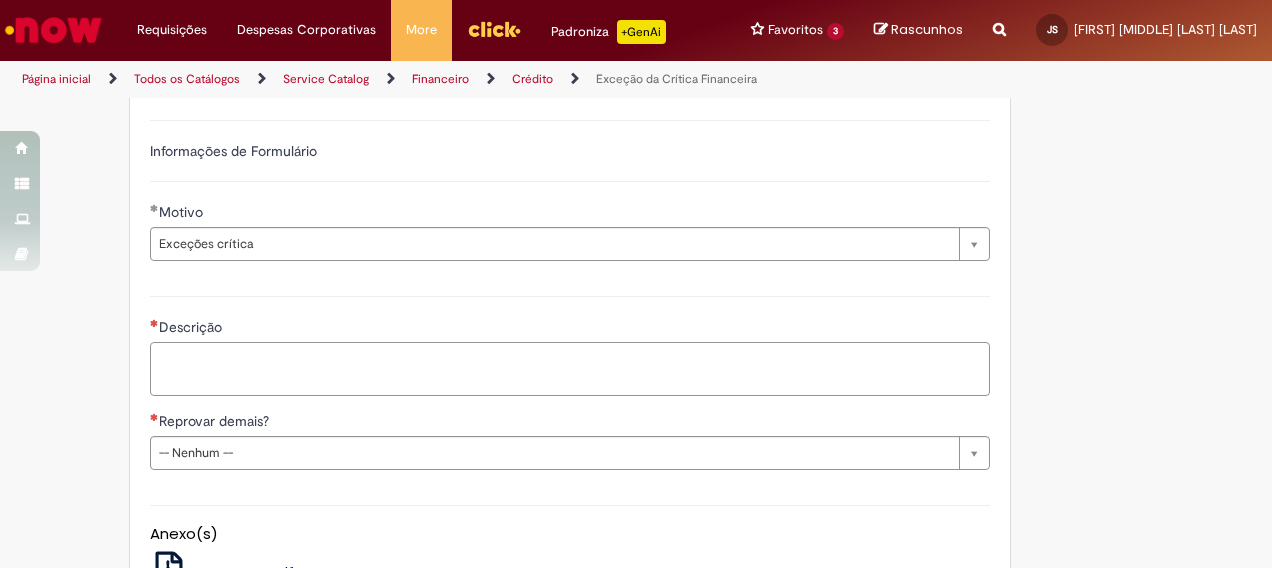 click on "Descrição" at bounding box center [570, 368] 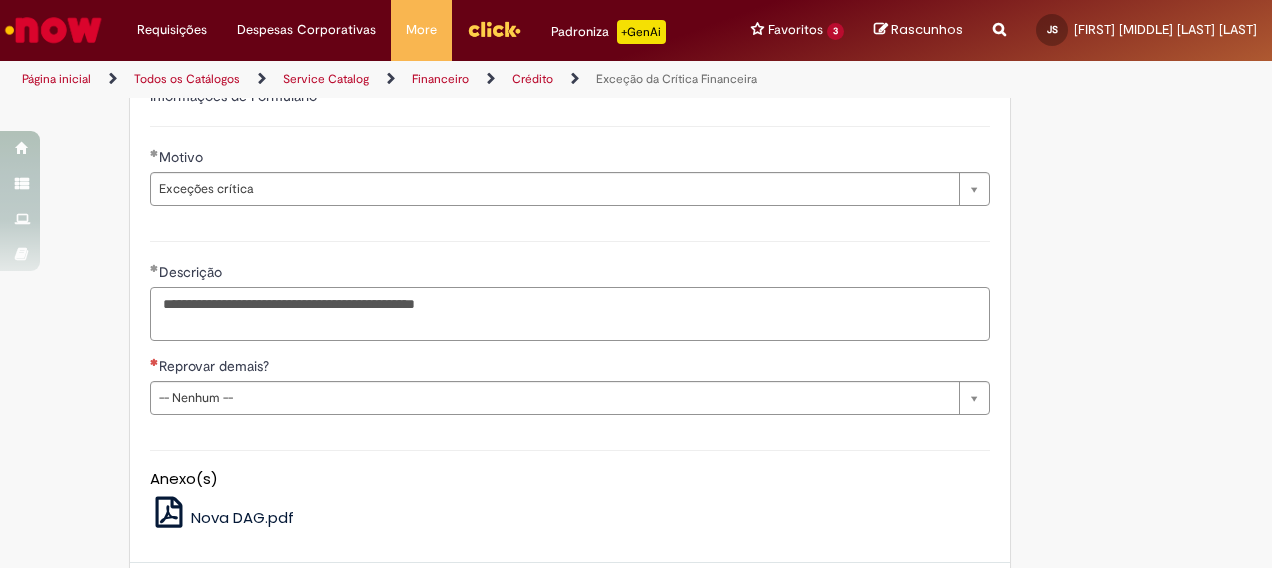 scroll, scrollTop: 800, scrollLeft: 0, axis: vertical 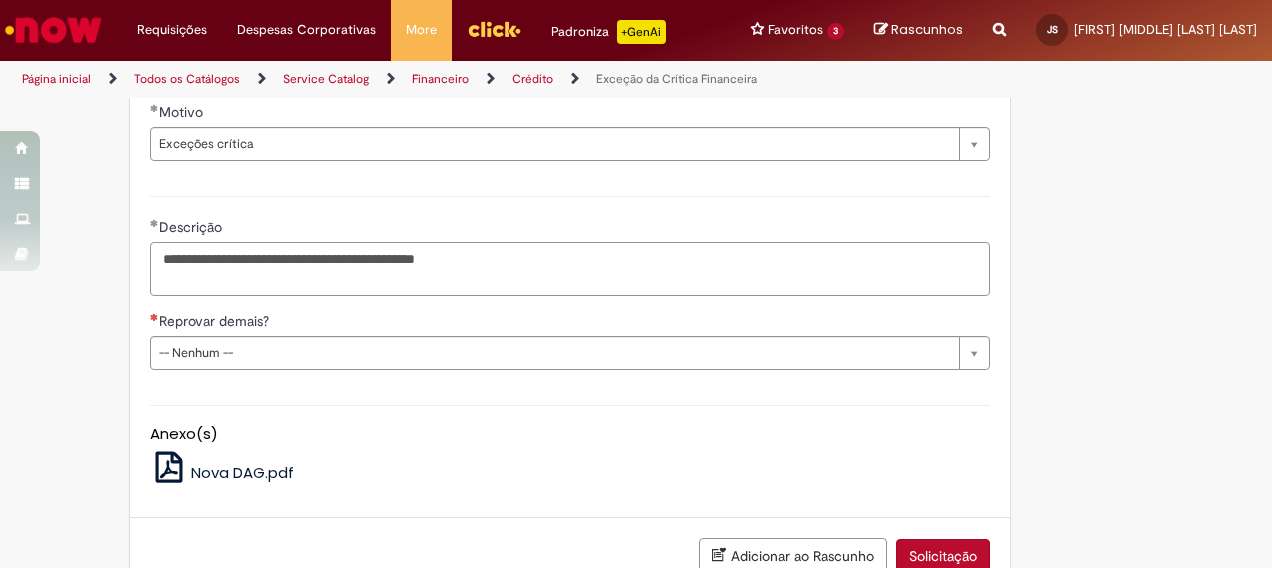 type on "**********" 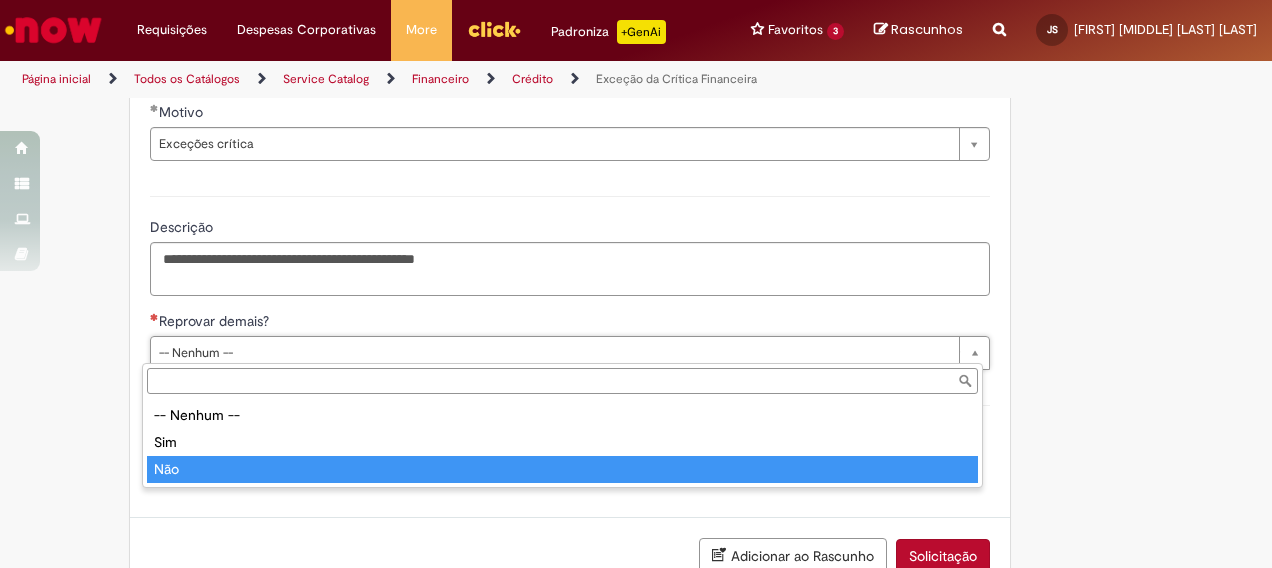 type on "***" 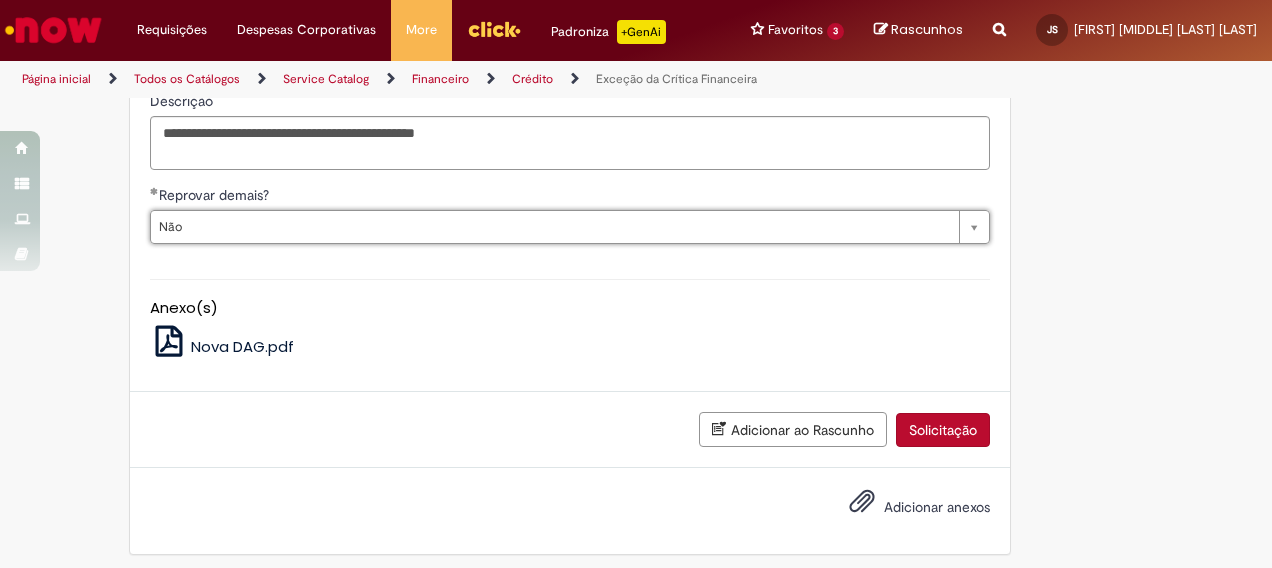 scroll, scrollTop: 930, scrollLeft: 0, axis: vertical 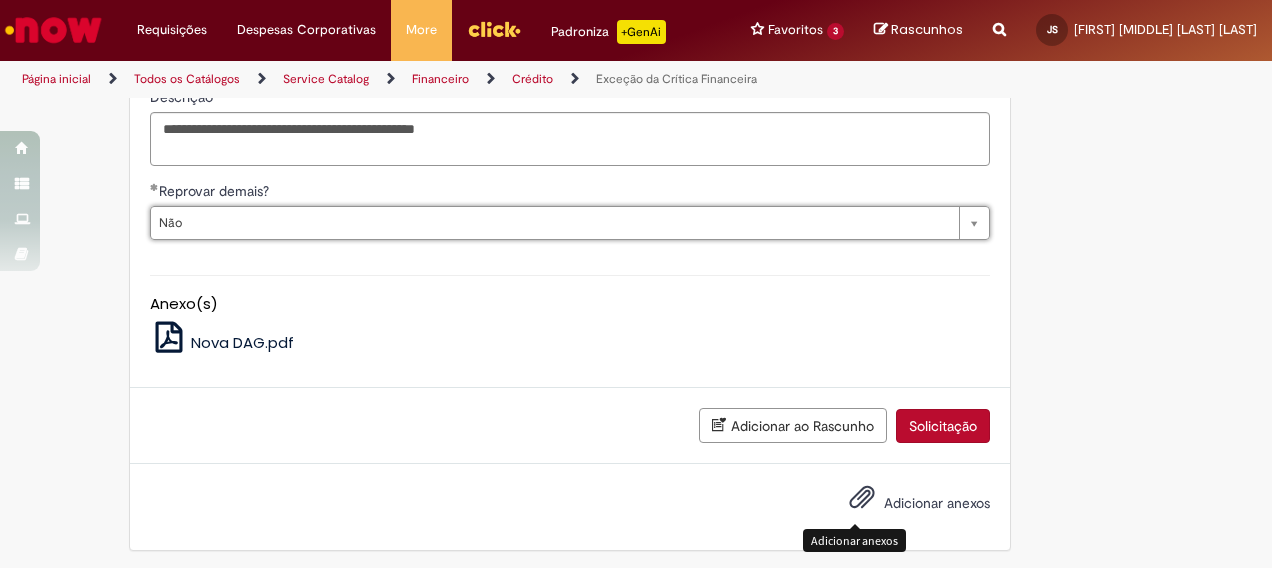 click at bounding box center [862, 498] 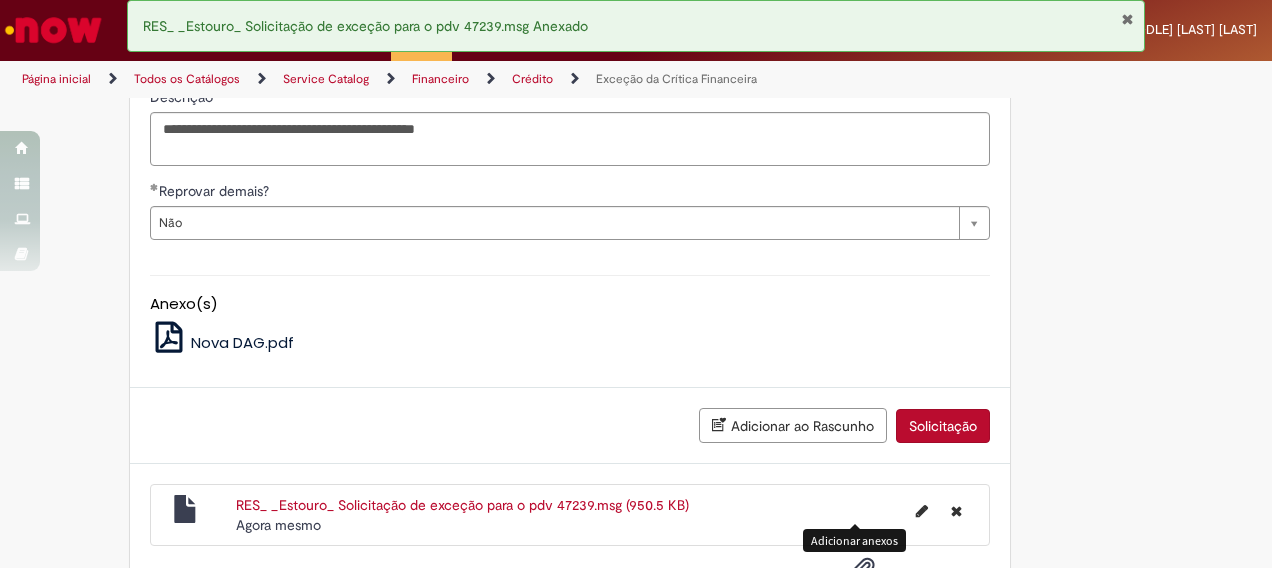 click on "Solicitação" at bounding box center (943, 426) 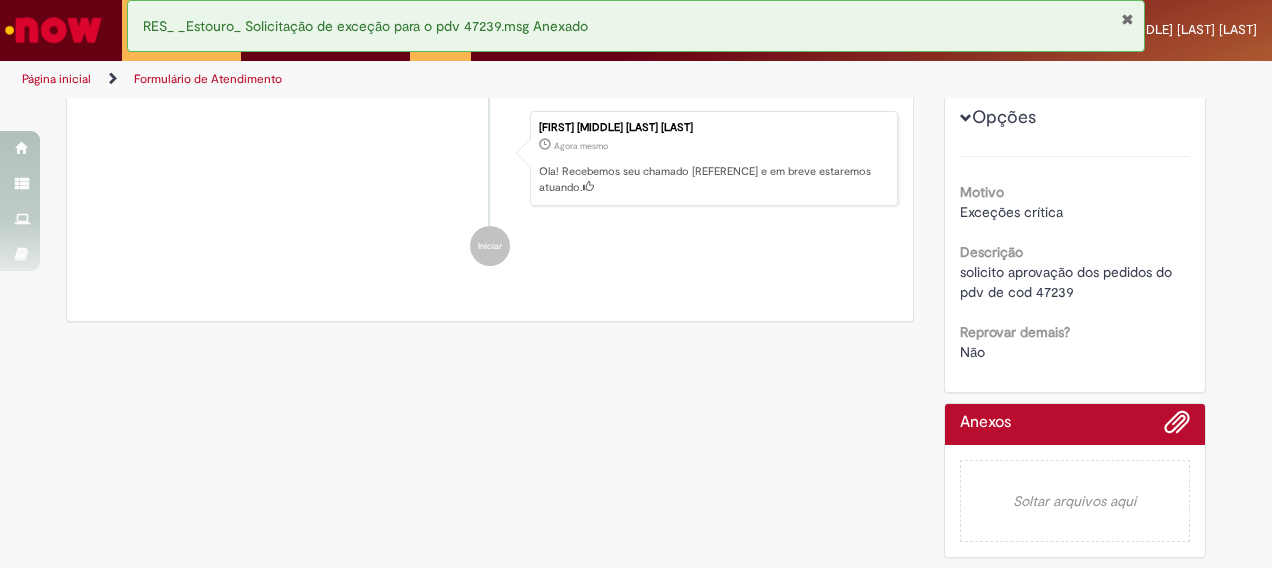 scroll, scrollTop: 0, scrollLeft: 0, axis: both 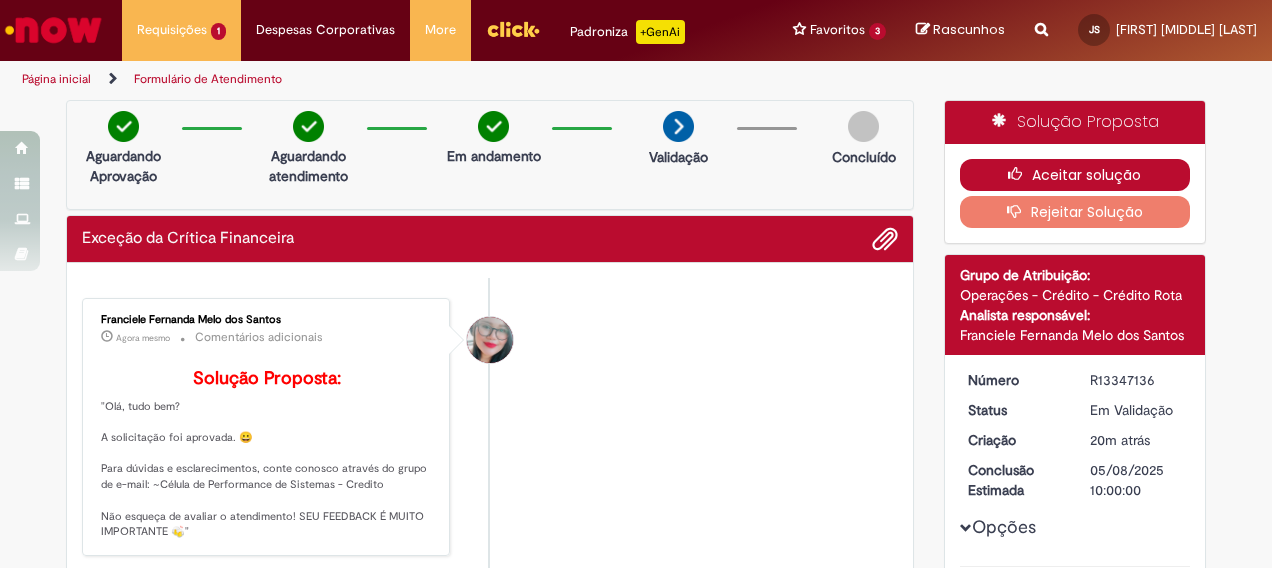 click on "Aceitar solução" at bounding box center [1075, 175] 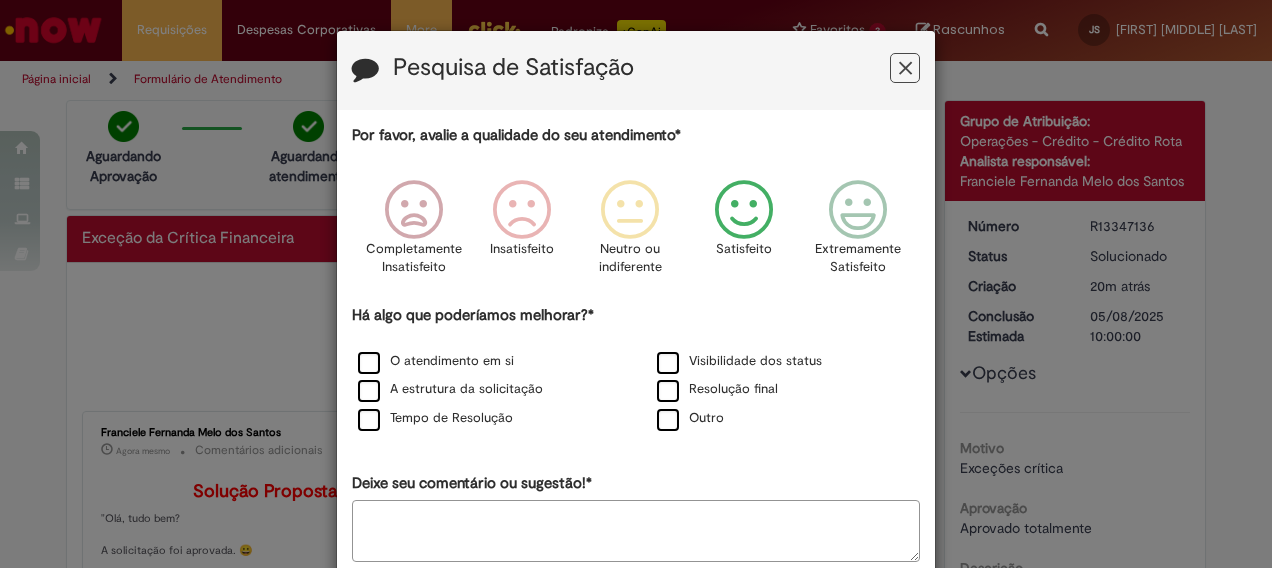 click at bounding box center [744, 210] 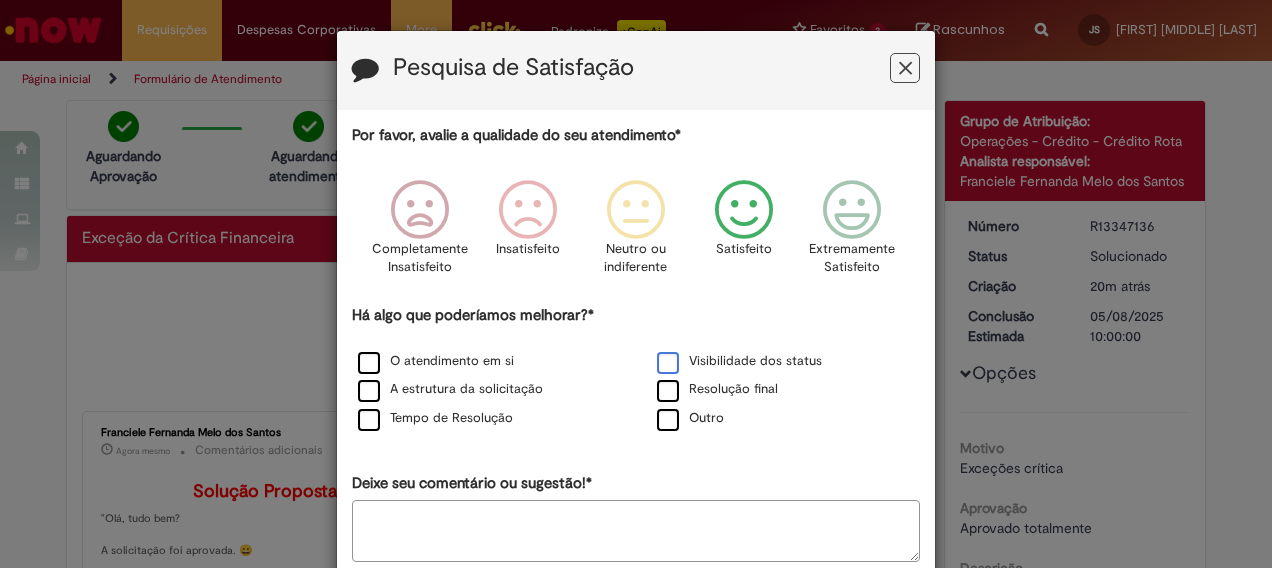 click on "Visibilidade dos status" at bounding box center [739, 361] 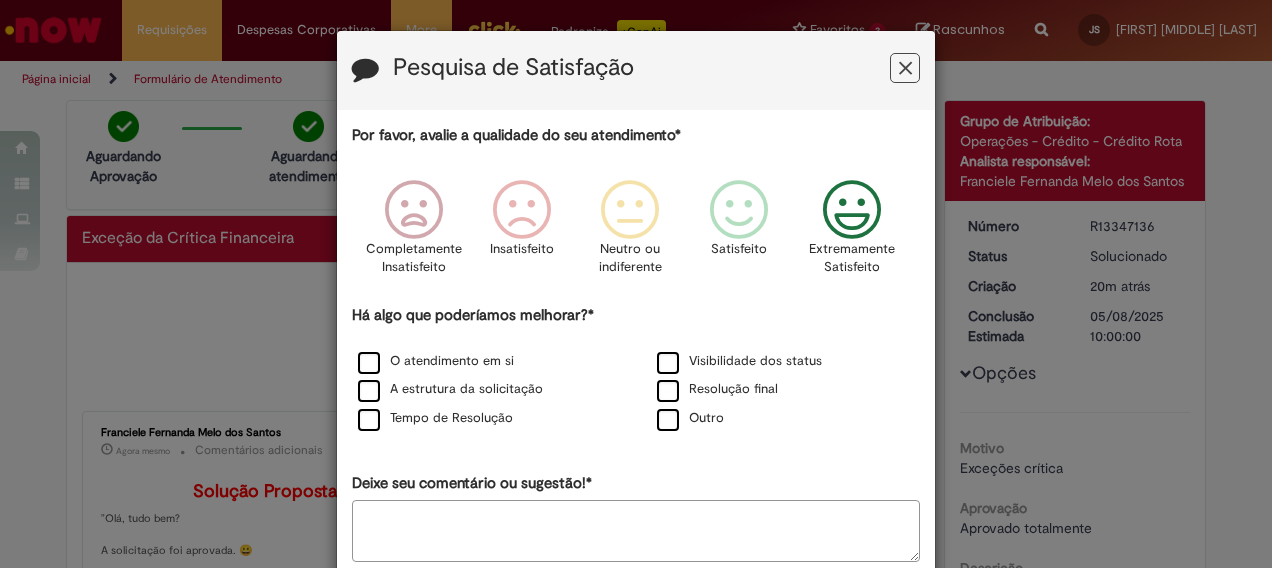 click at bounding box center [852, 210] 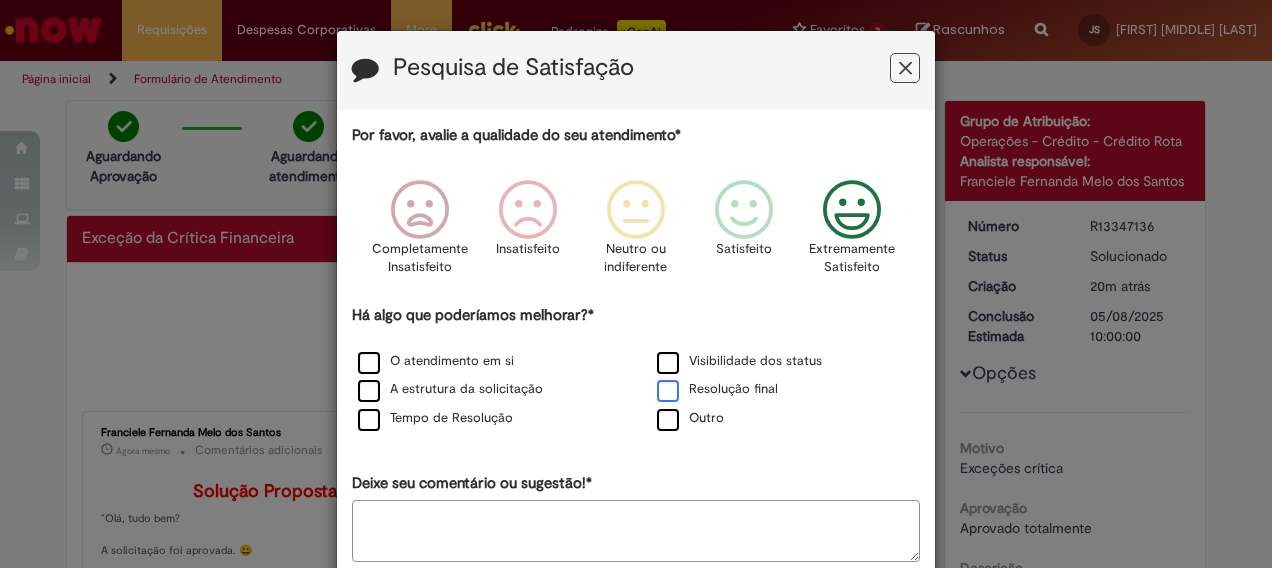 click on "Resolução final" at bounding box center [717, 389] 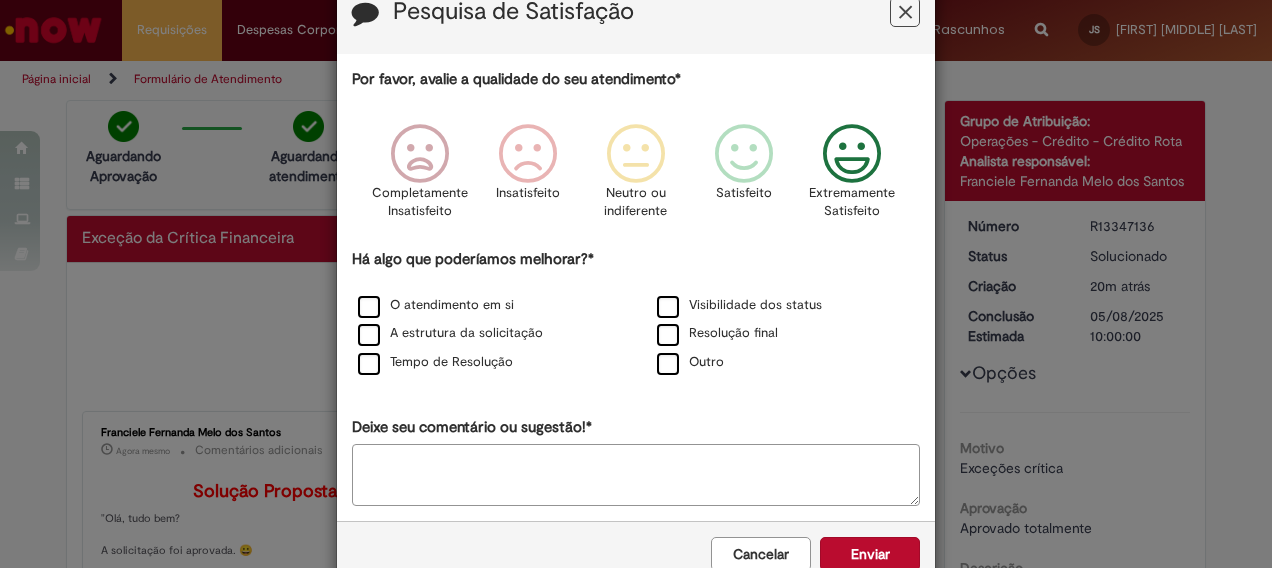 scroll, scrollTop: 102, scrollLeft: 0, axis: vertical 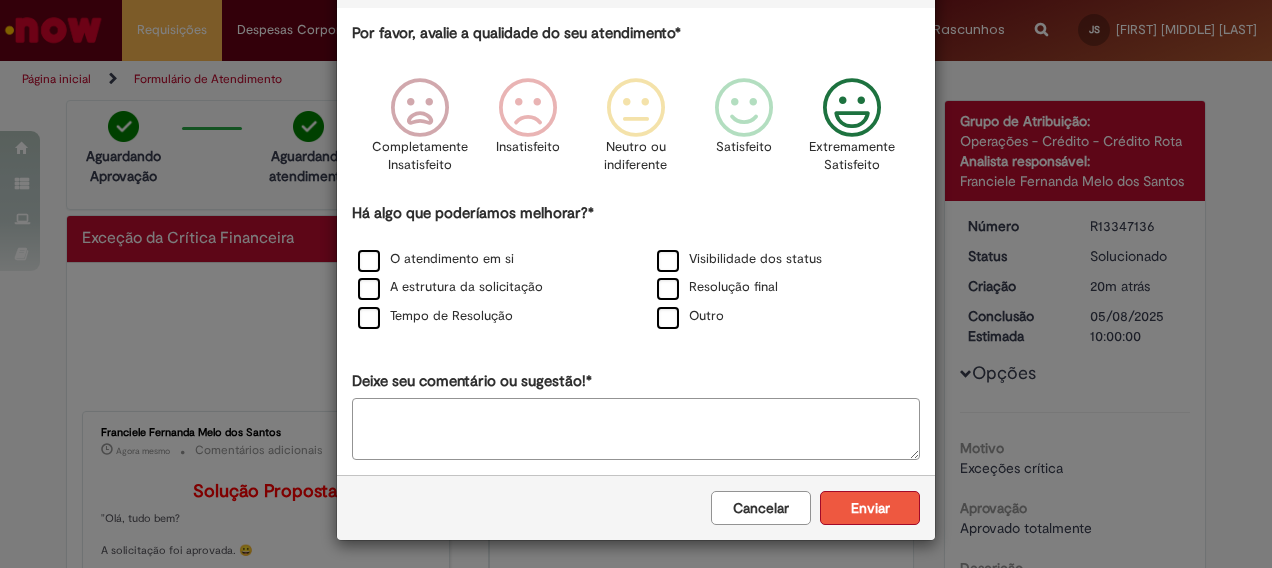 click on "Enviar" at bounding box center [870, 508] 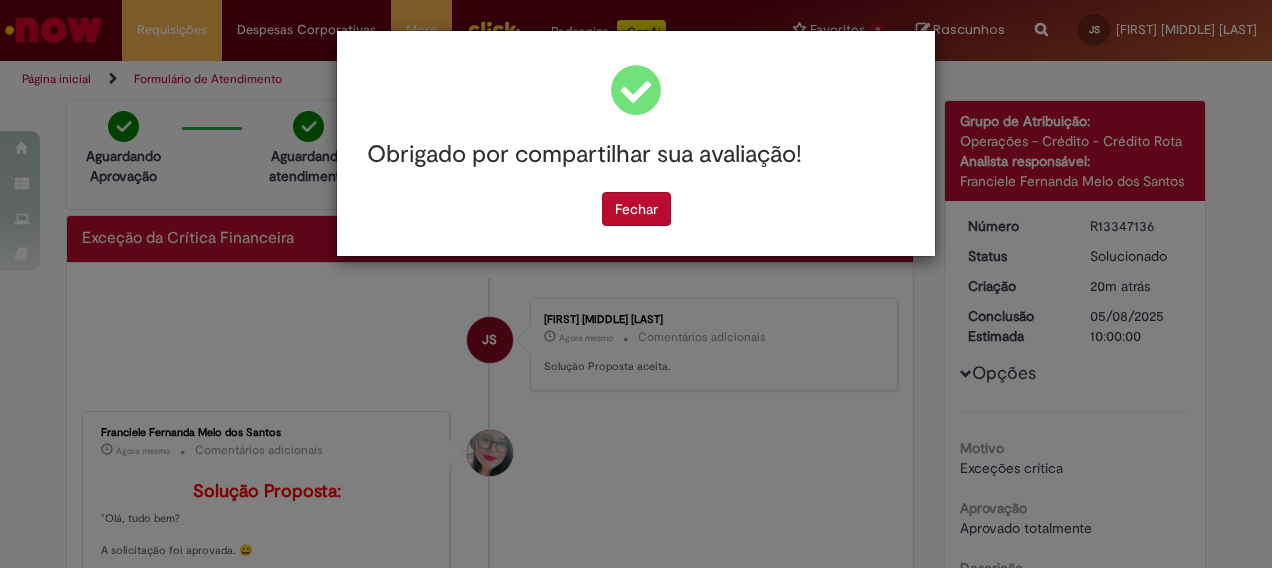 scroll, scrollTop: 0, scrollLeft: 0, axis: both 